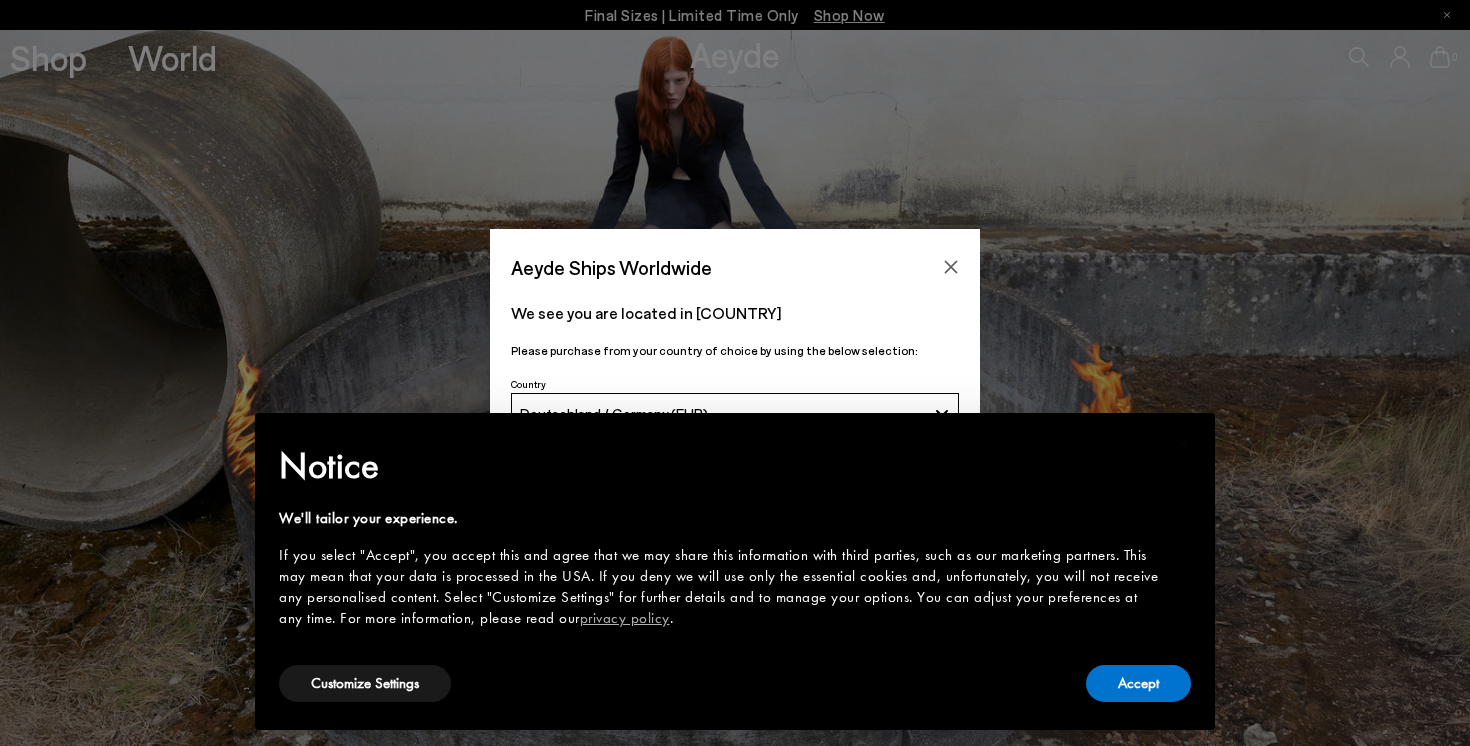 scroll, scrollTop: 0, scrollLeft: 0, axis: both 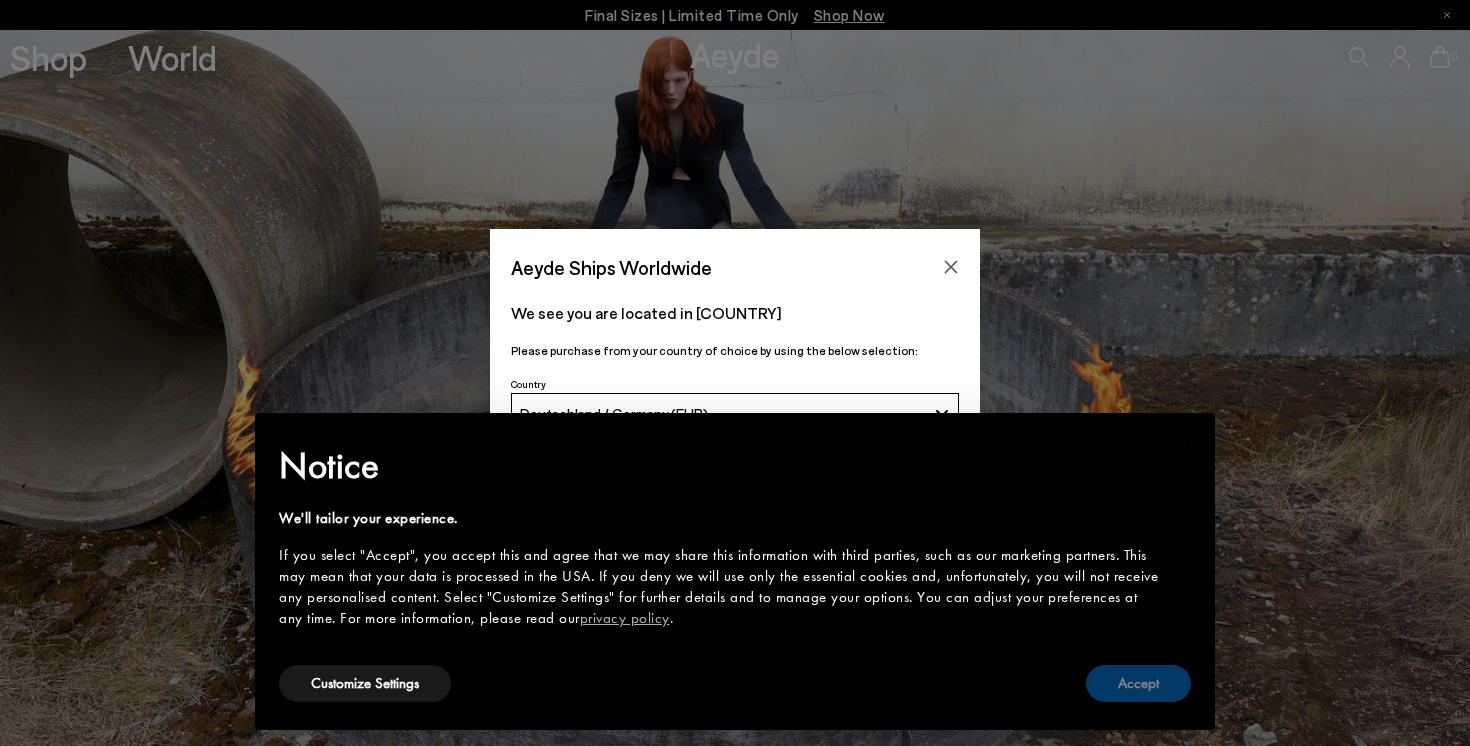 click on "Accept" at bounding box center (1138, 683) 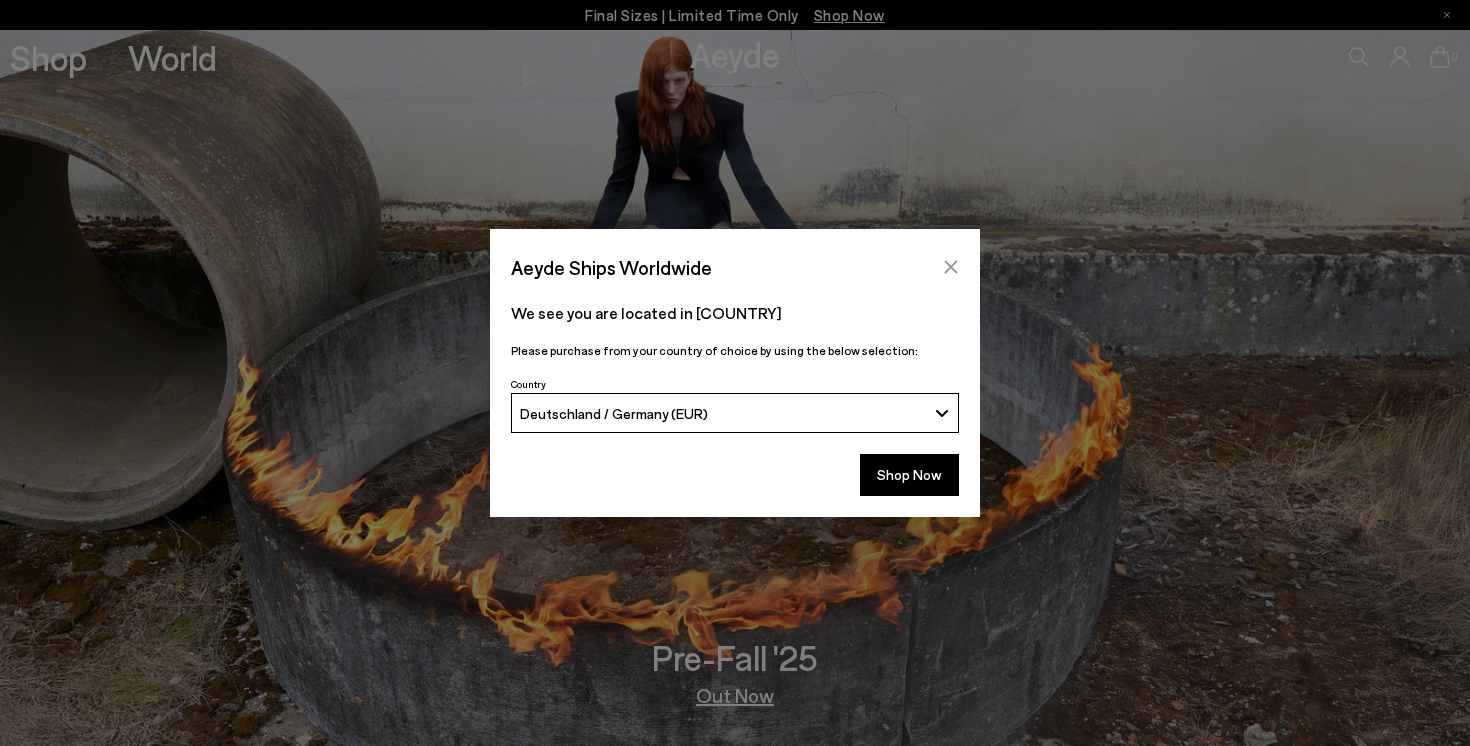 click 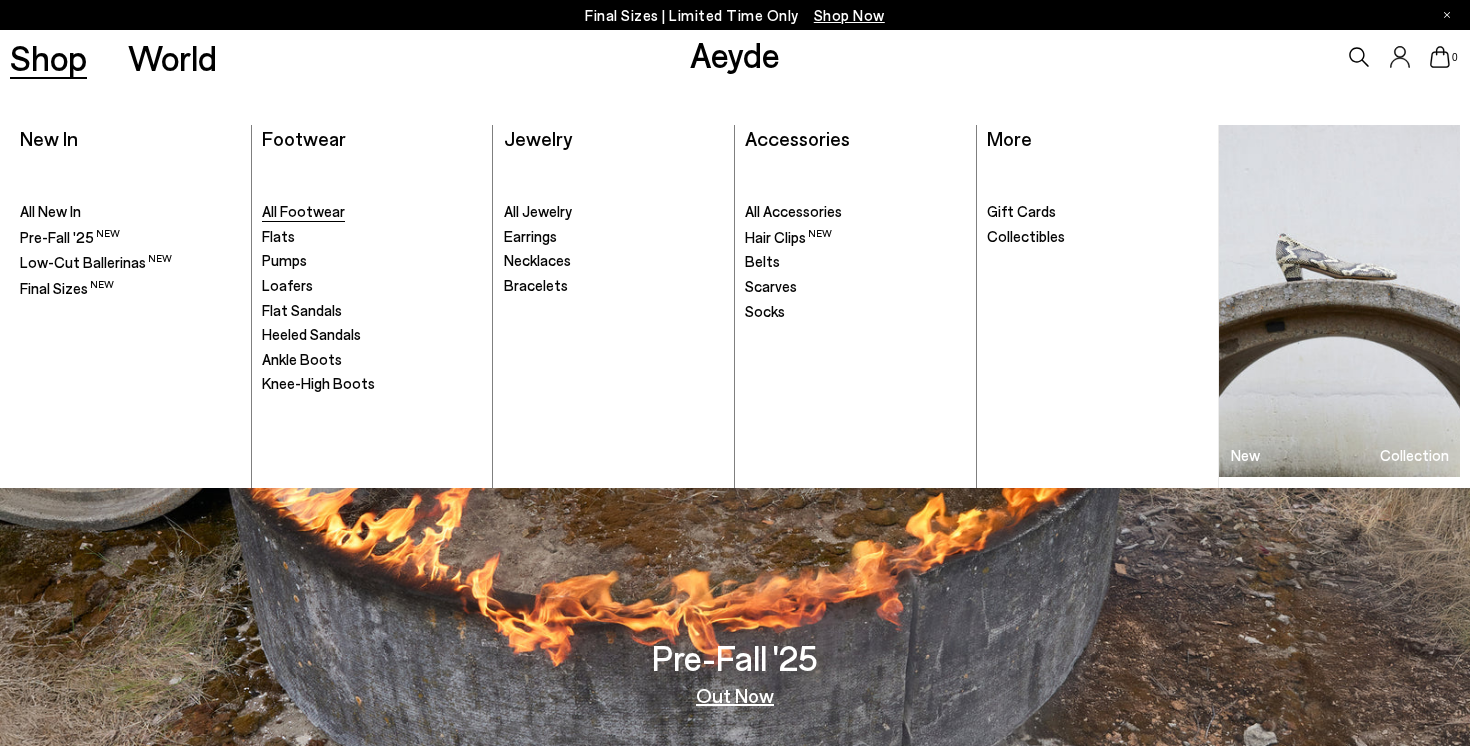 click on "All Footwear" at bounding box center [303, 211] 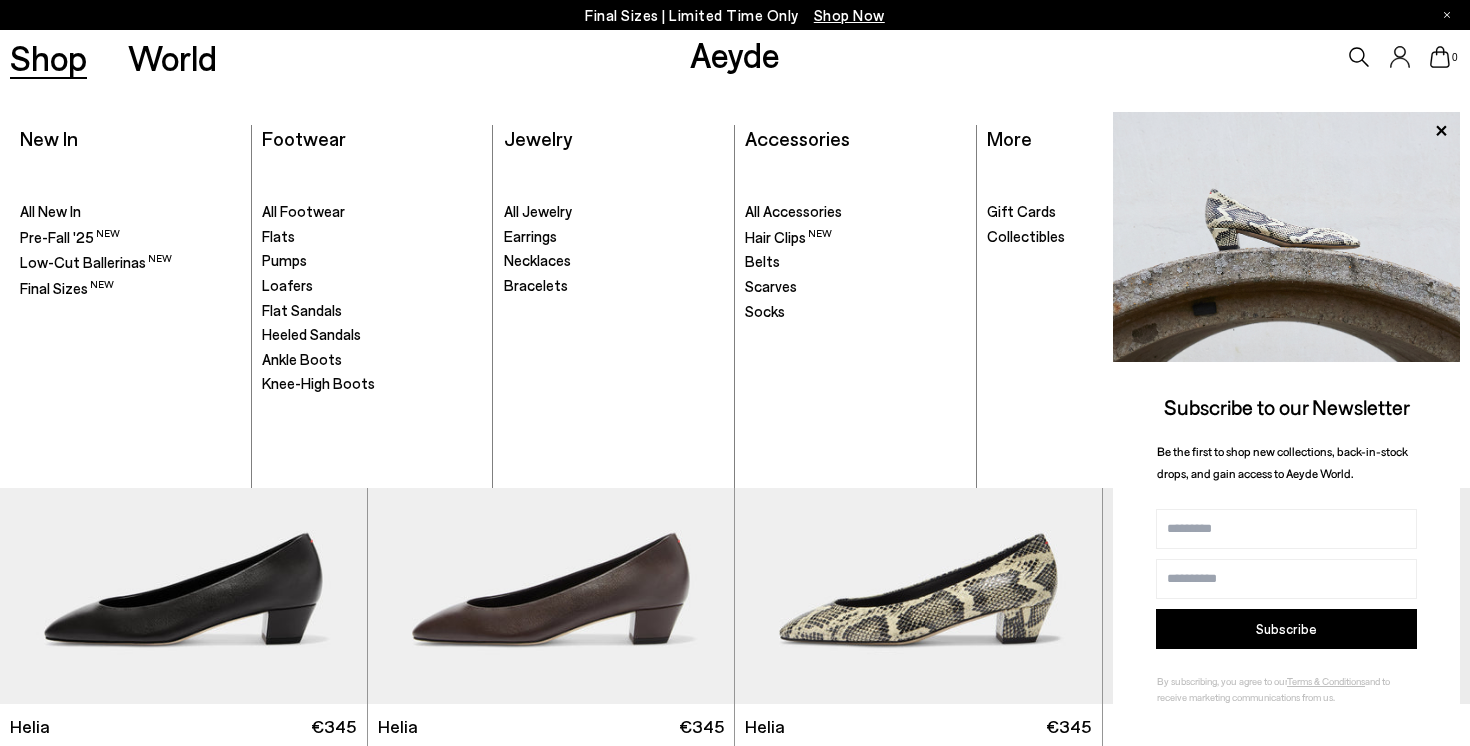 scroll, scrollTop: 414, scrollLeft: 0, axis: vertical 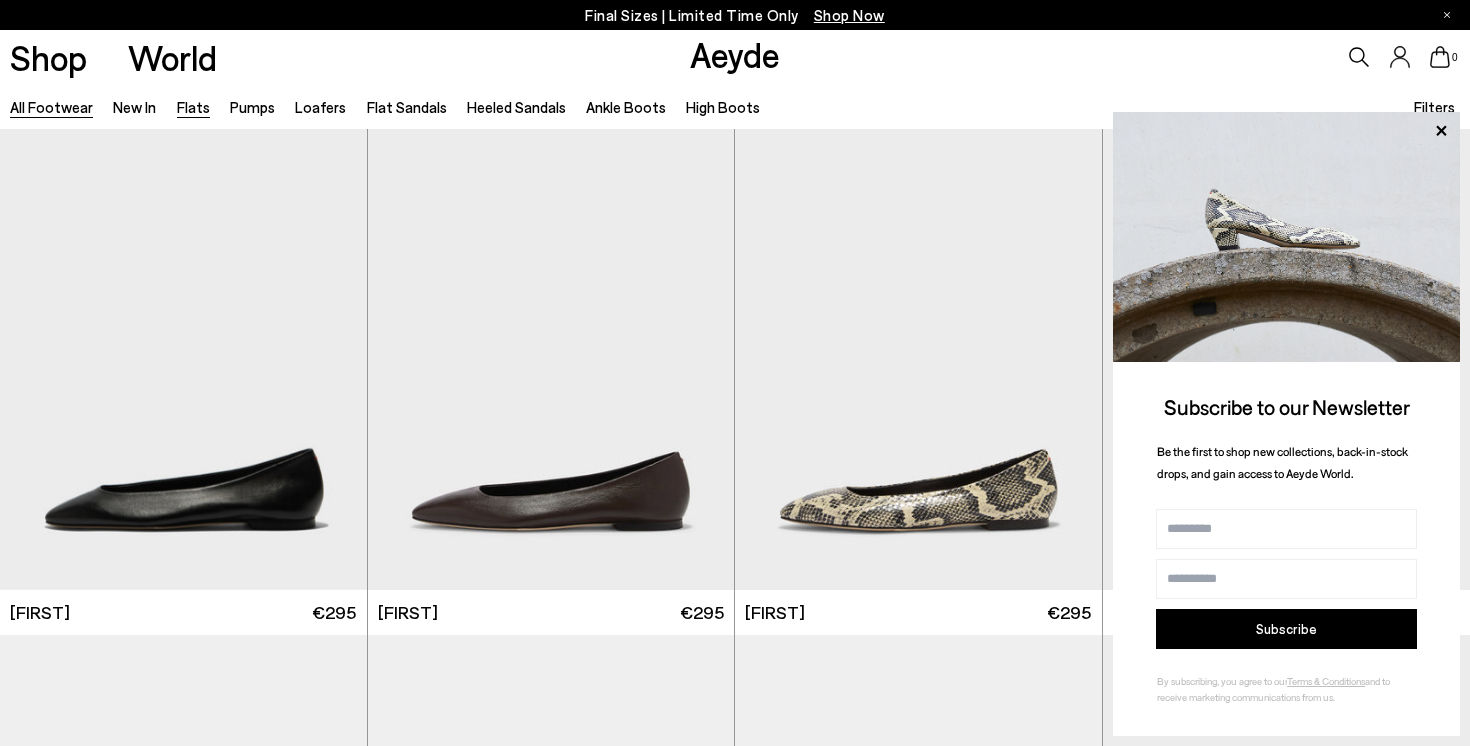 click on "Flats" at bounding box center (193, 107) 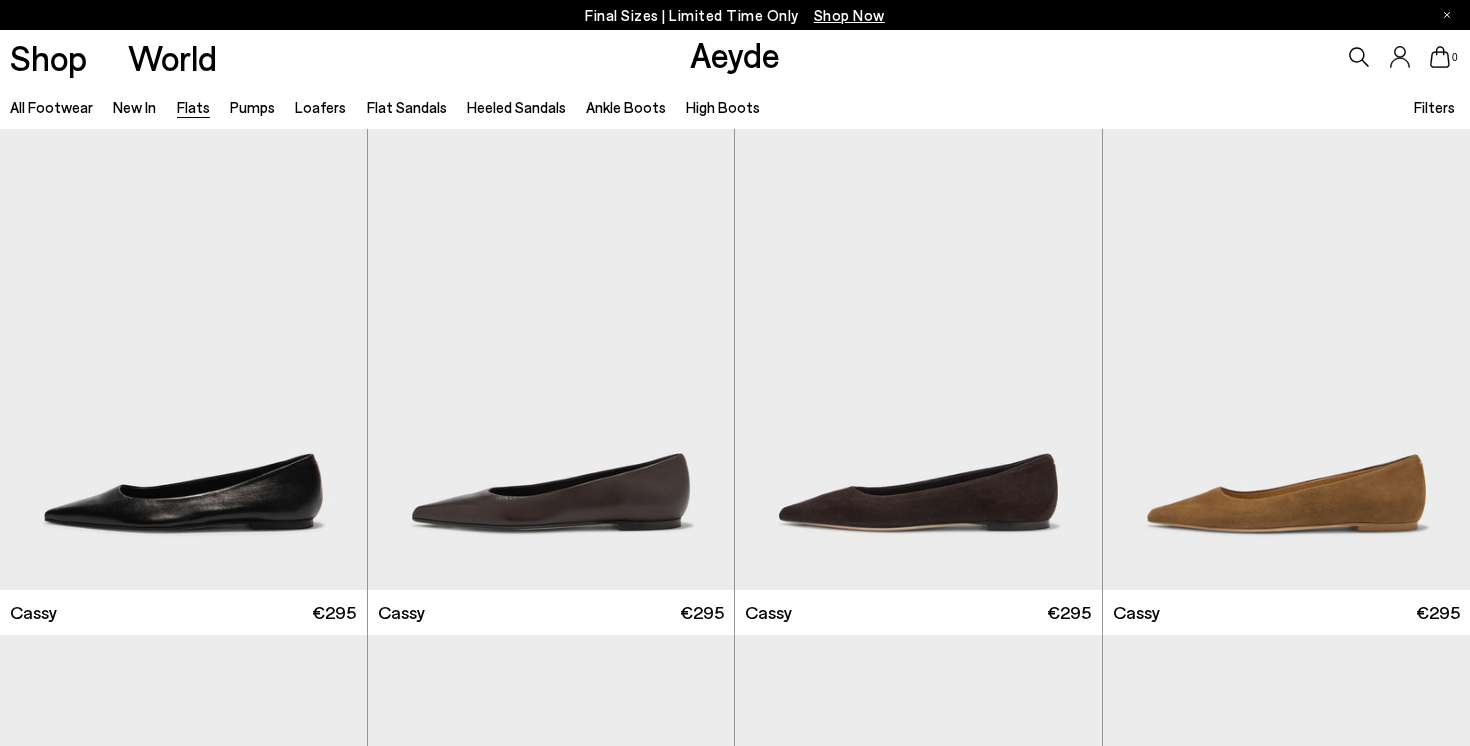 scroll, scrollTop: 0, scrollLeft: 0, axis: both 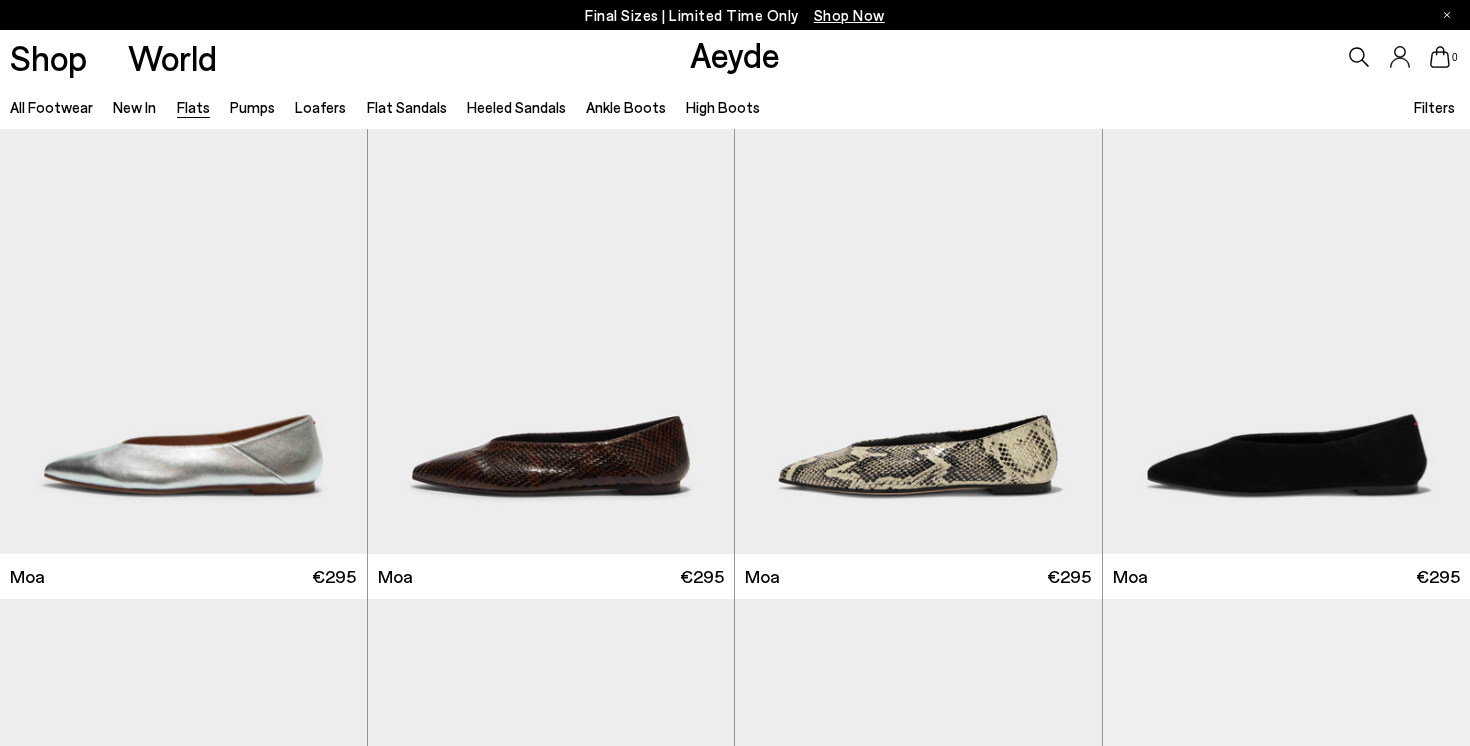 click on "Filters" at bounding box center [1434, 107] 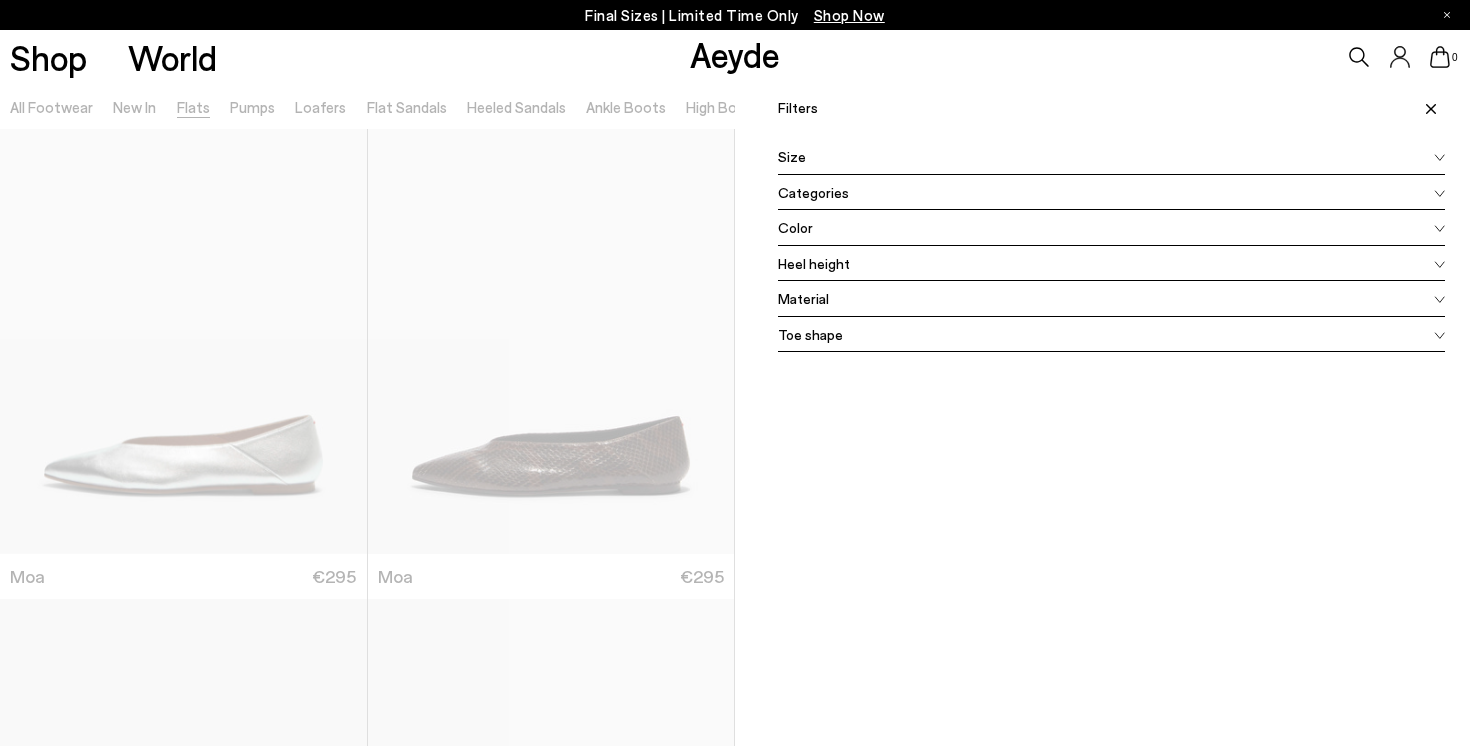 click at bounding box center [1439, 156] 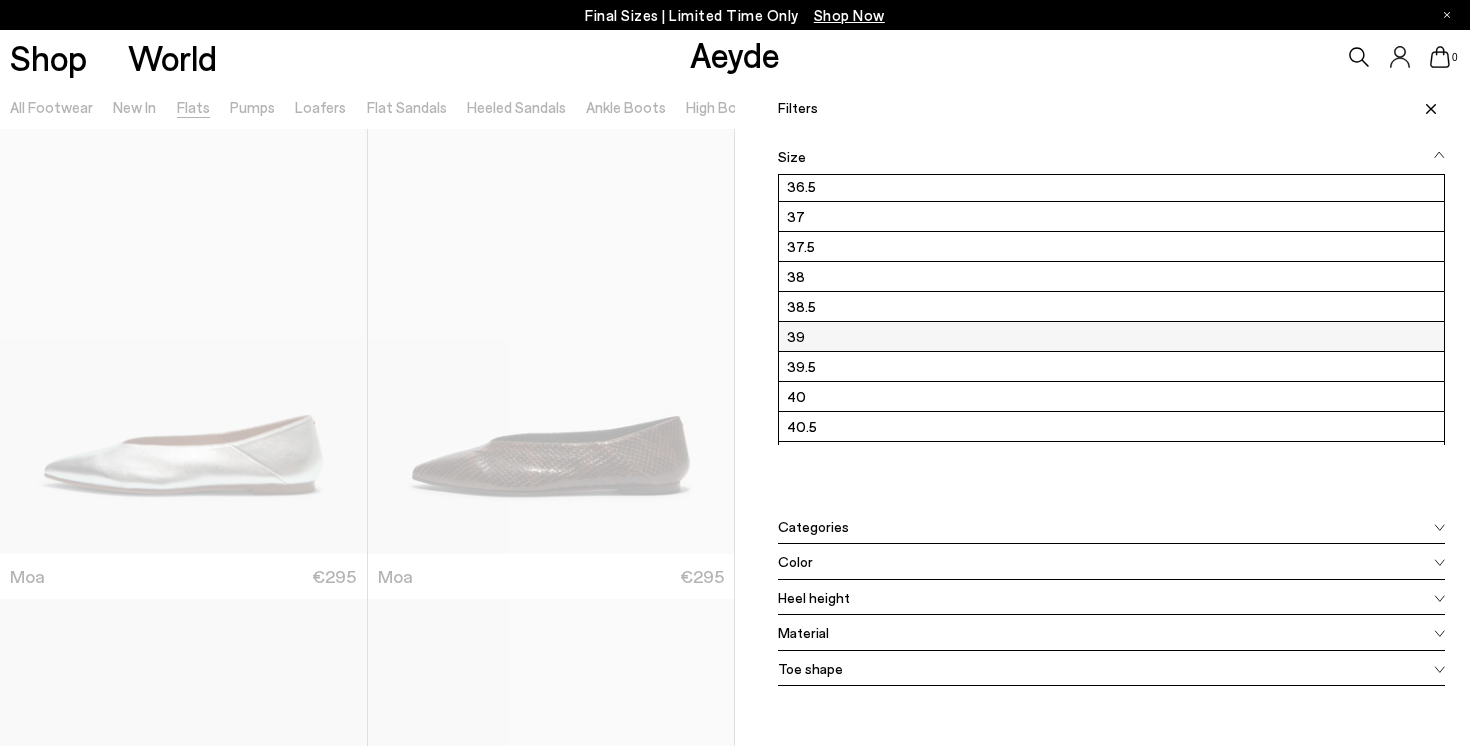 scroll, scrollTop: 66, scrollLeft: 0, axis: vertical 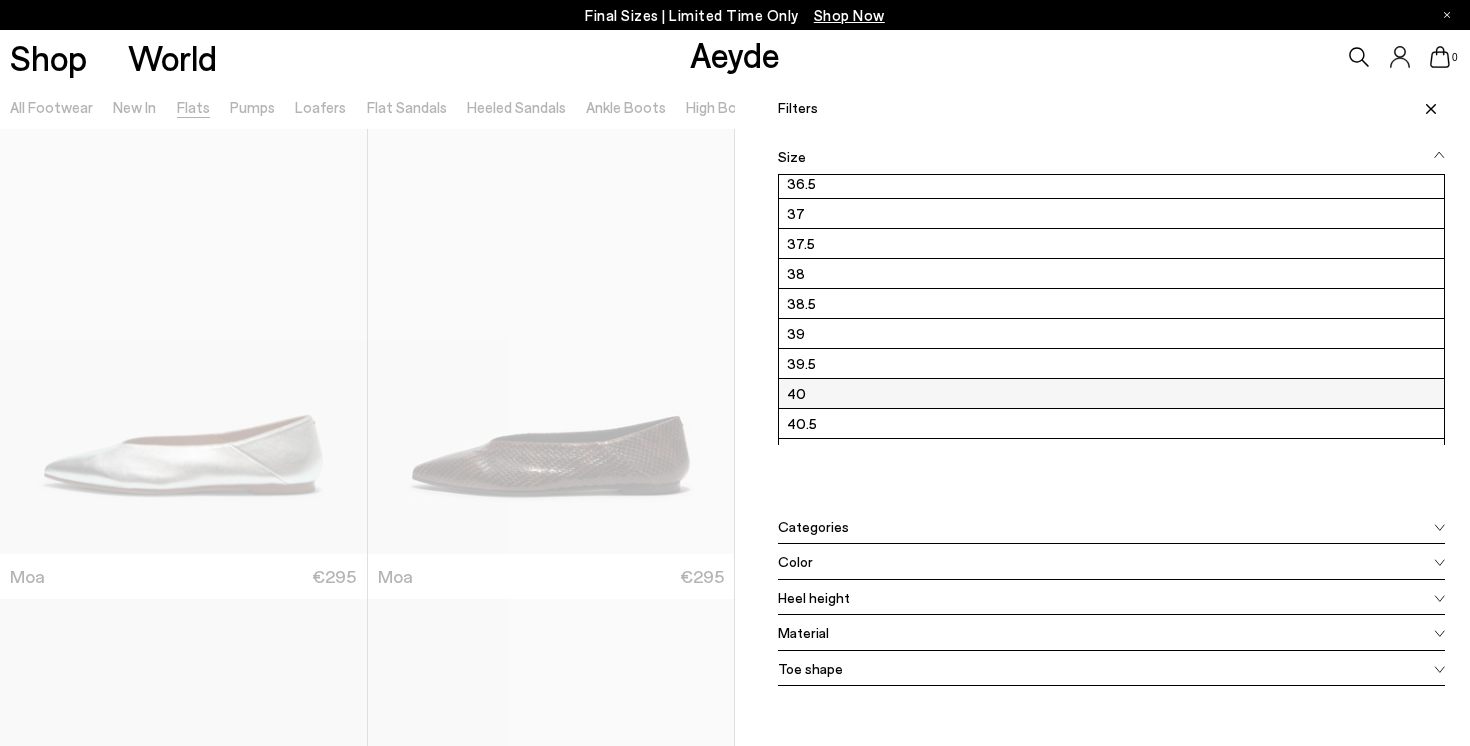 click on "40" at bounding box center (1111, 393) 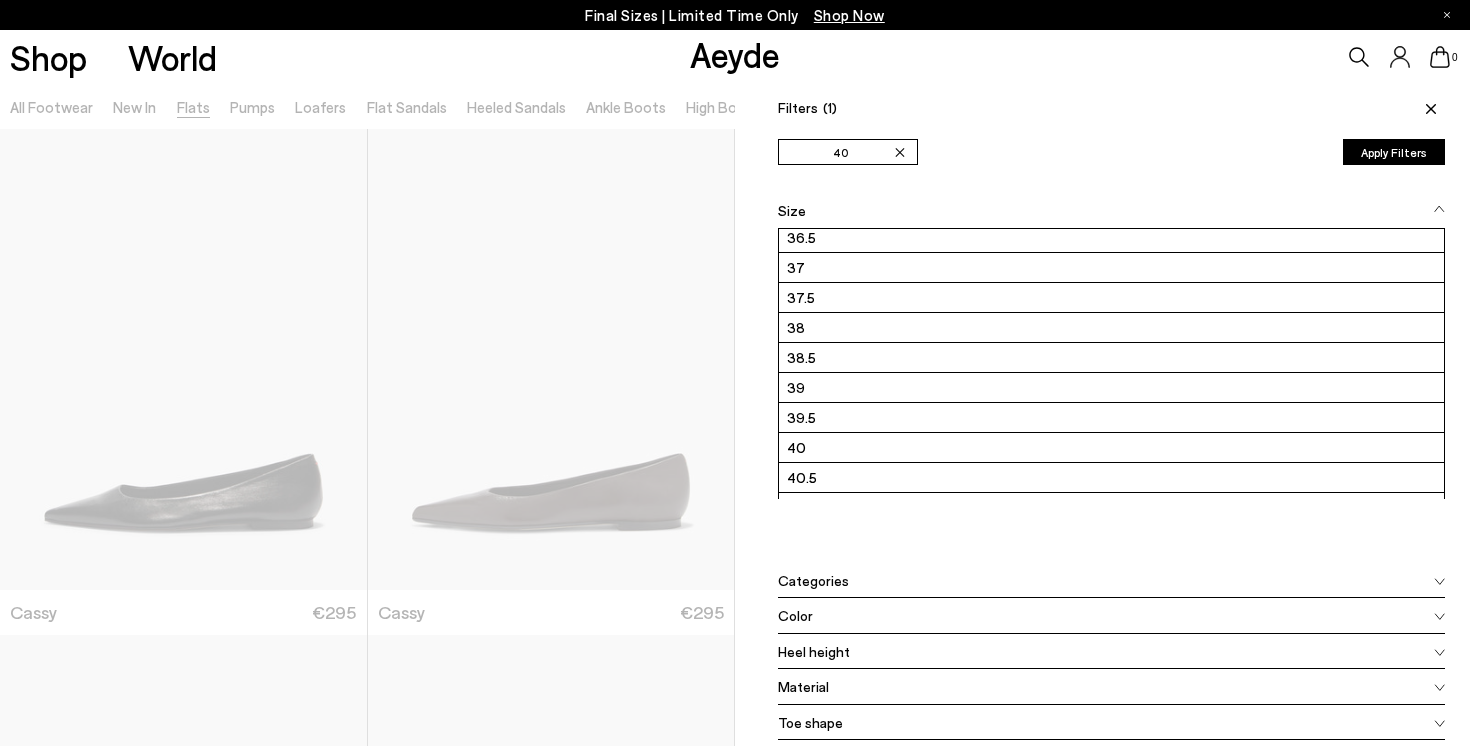 click at bounding box center (367, 457) 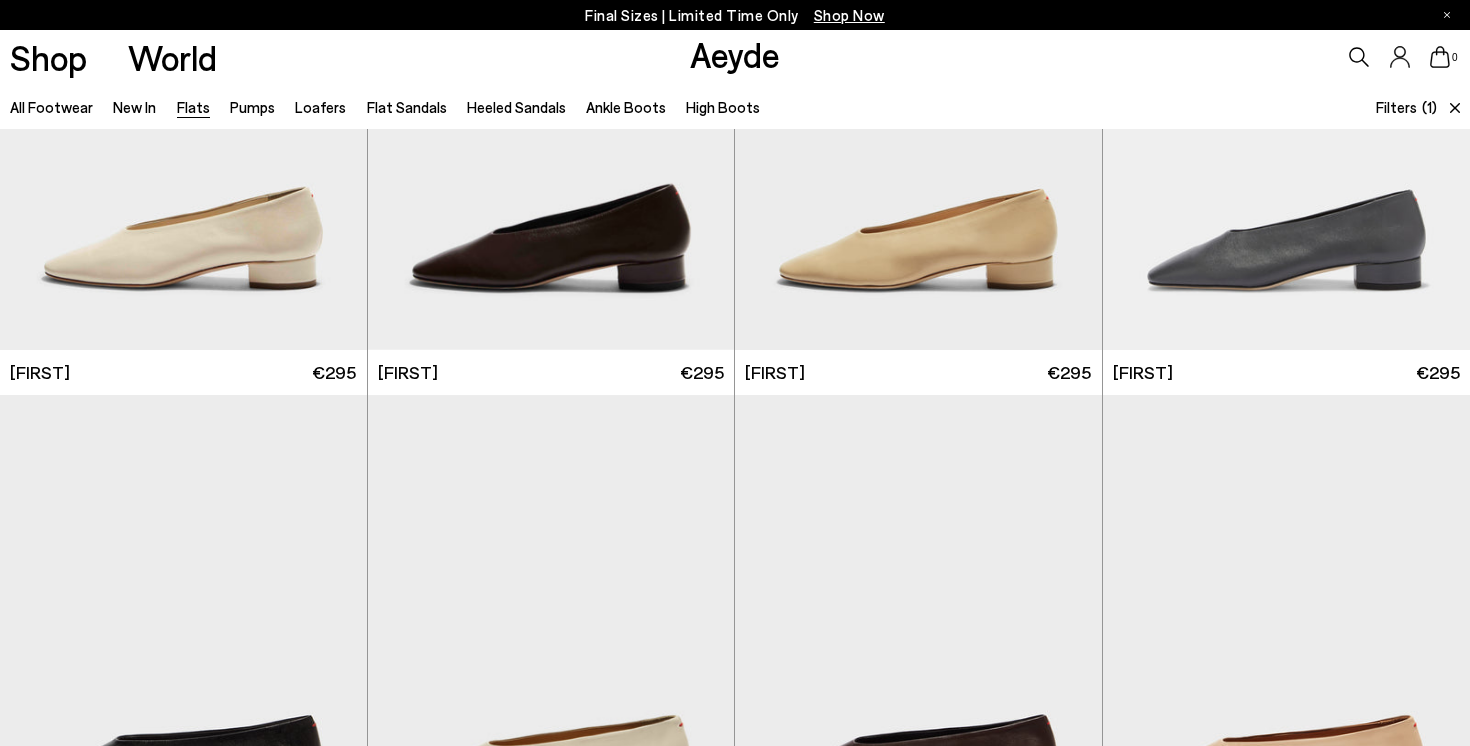 scroll, scrollTop: 3767, scrollLeft: 0, axis: vertical 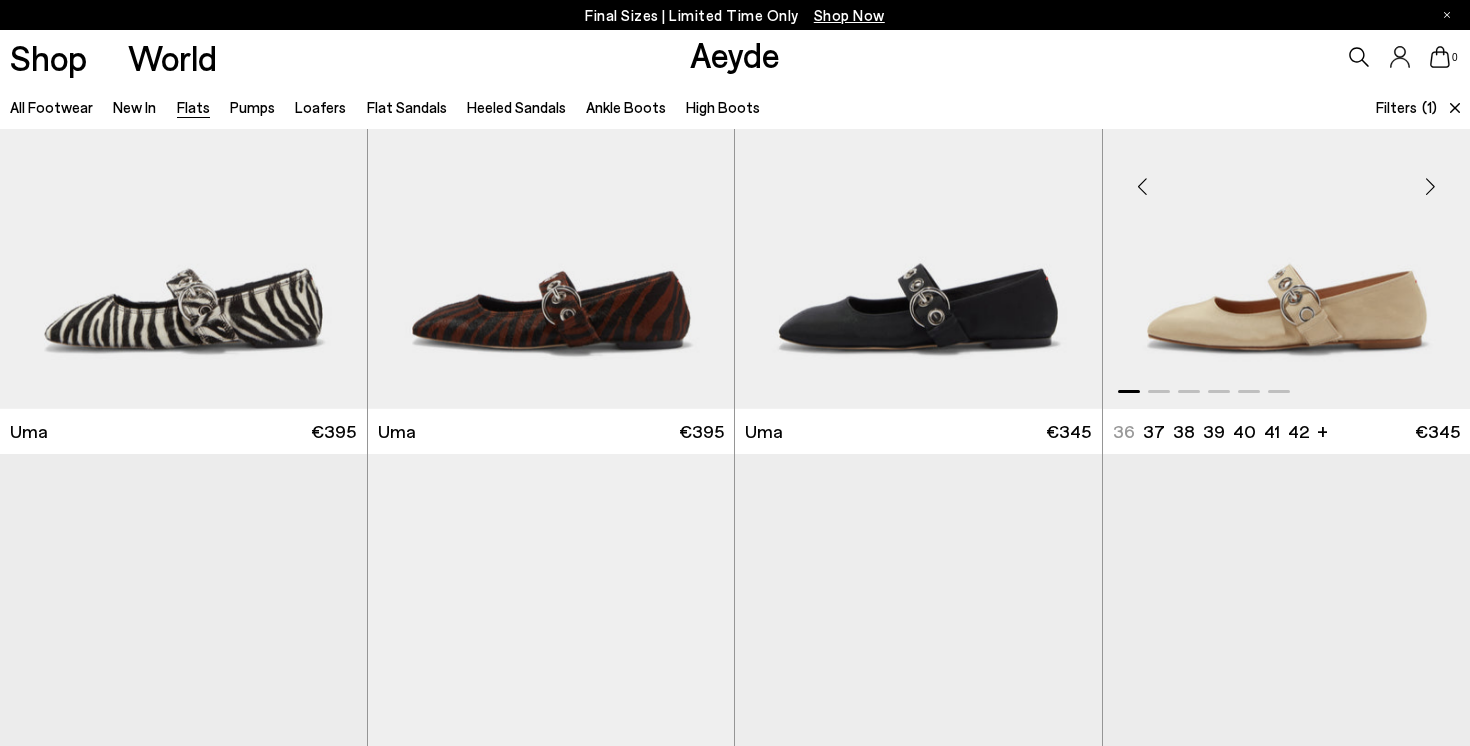 click at bounding box center (1287, 178) 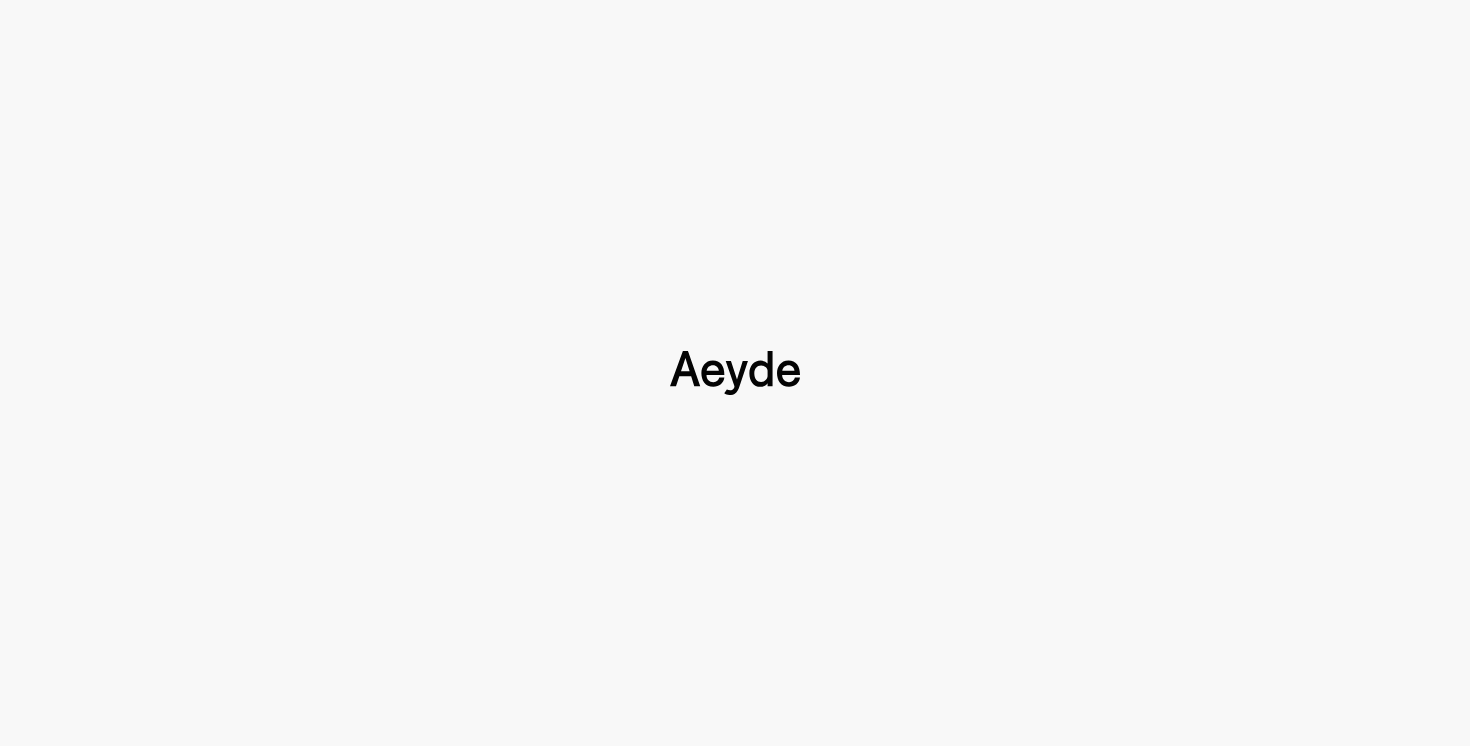 scroll, scrollTop: 0, scrollLeft: 0, axis: both 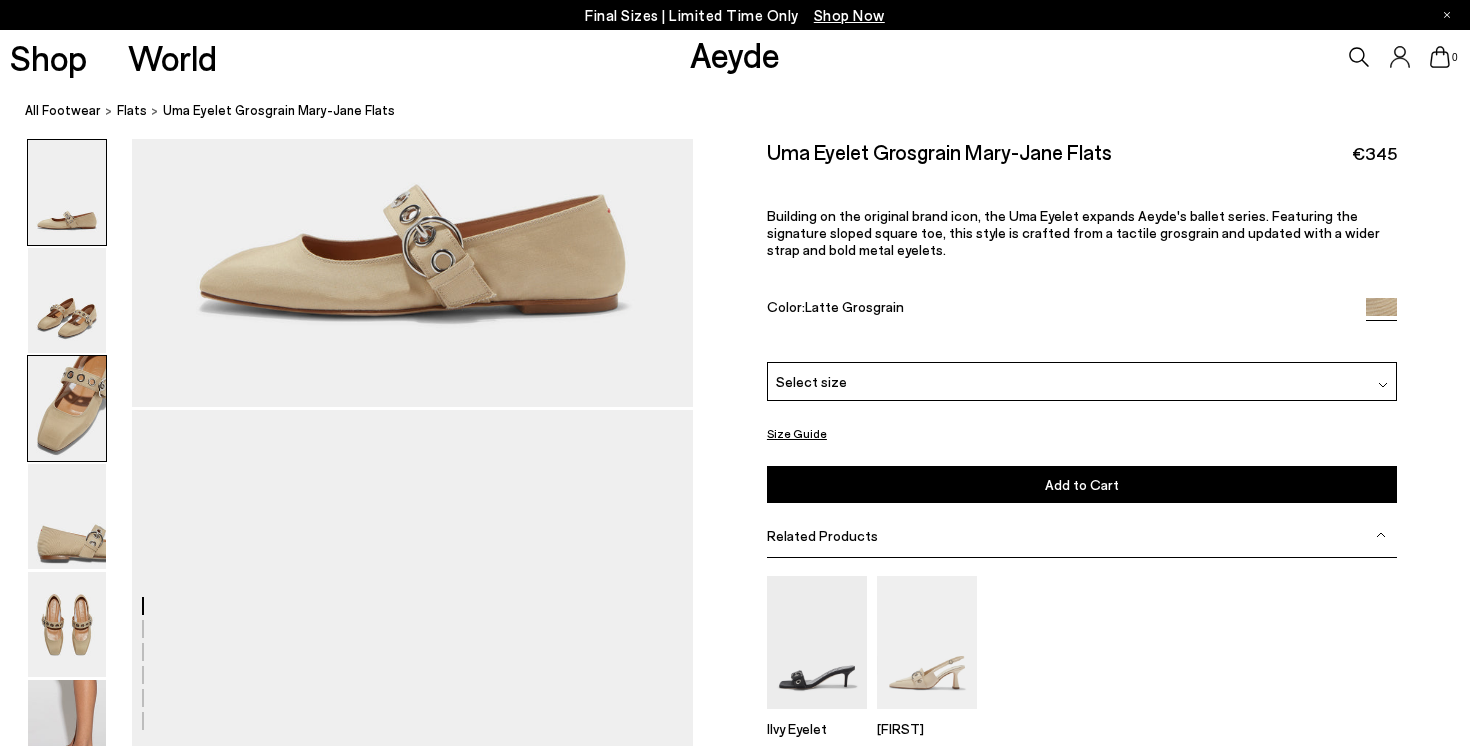 click at bounding box center (67, 408) 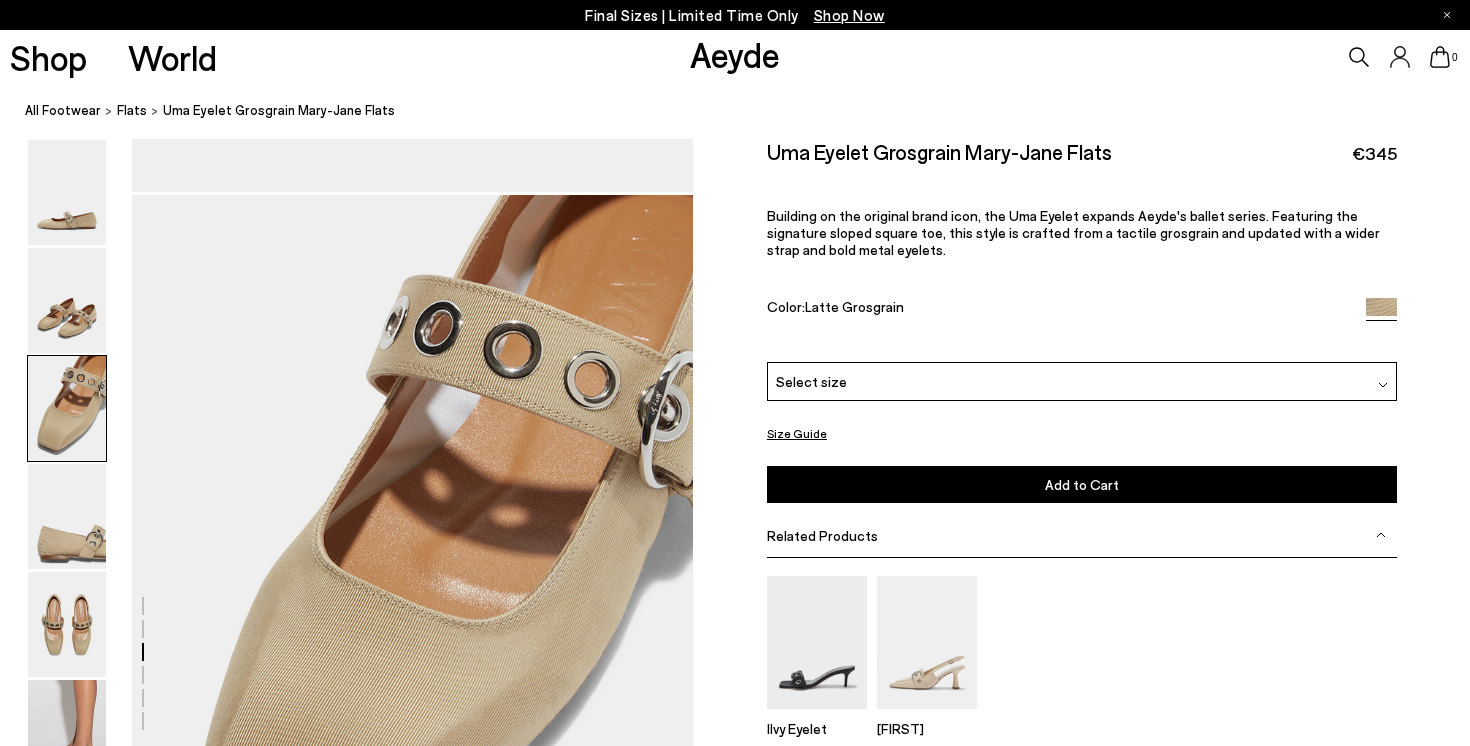 scroll, scrollTop: 1363, scrollLeft: 0, axis: vertical 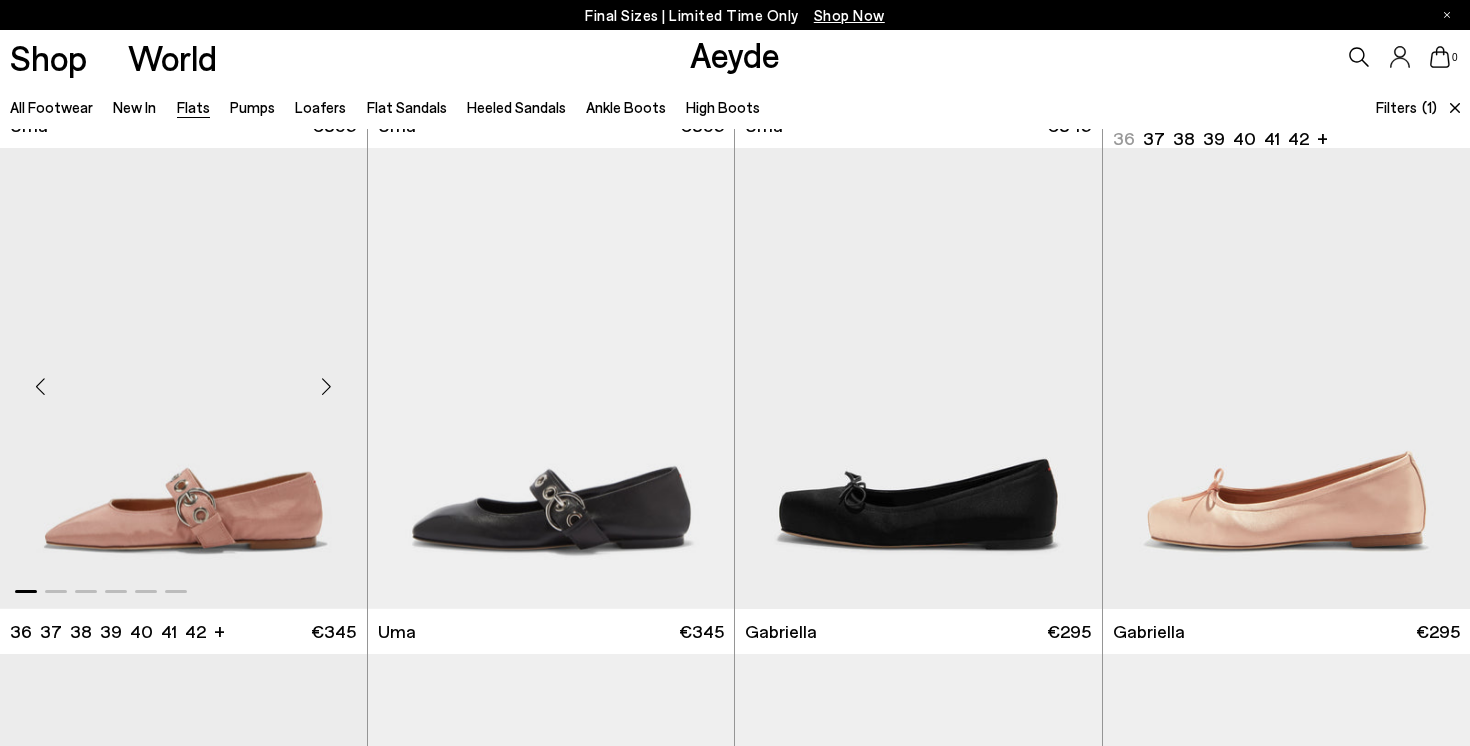 click at bounding box center [183, 378] 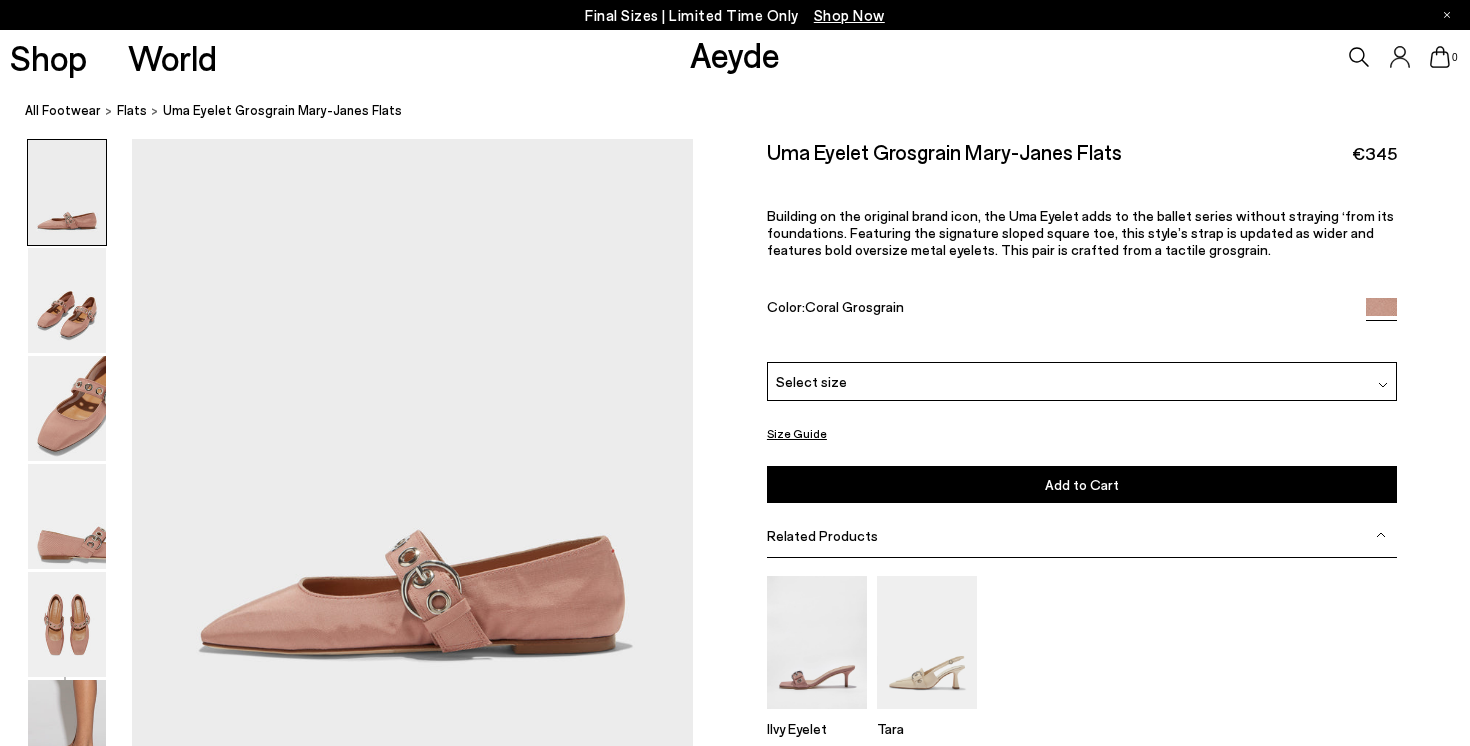 scroll, scrollTop: 0, scrollLeft: 0, axis: both 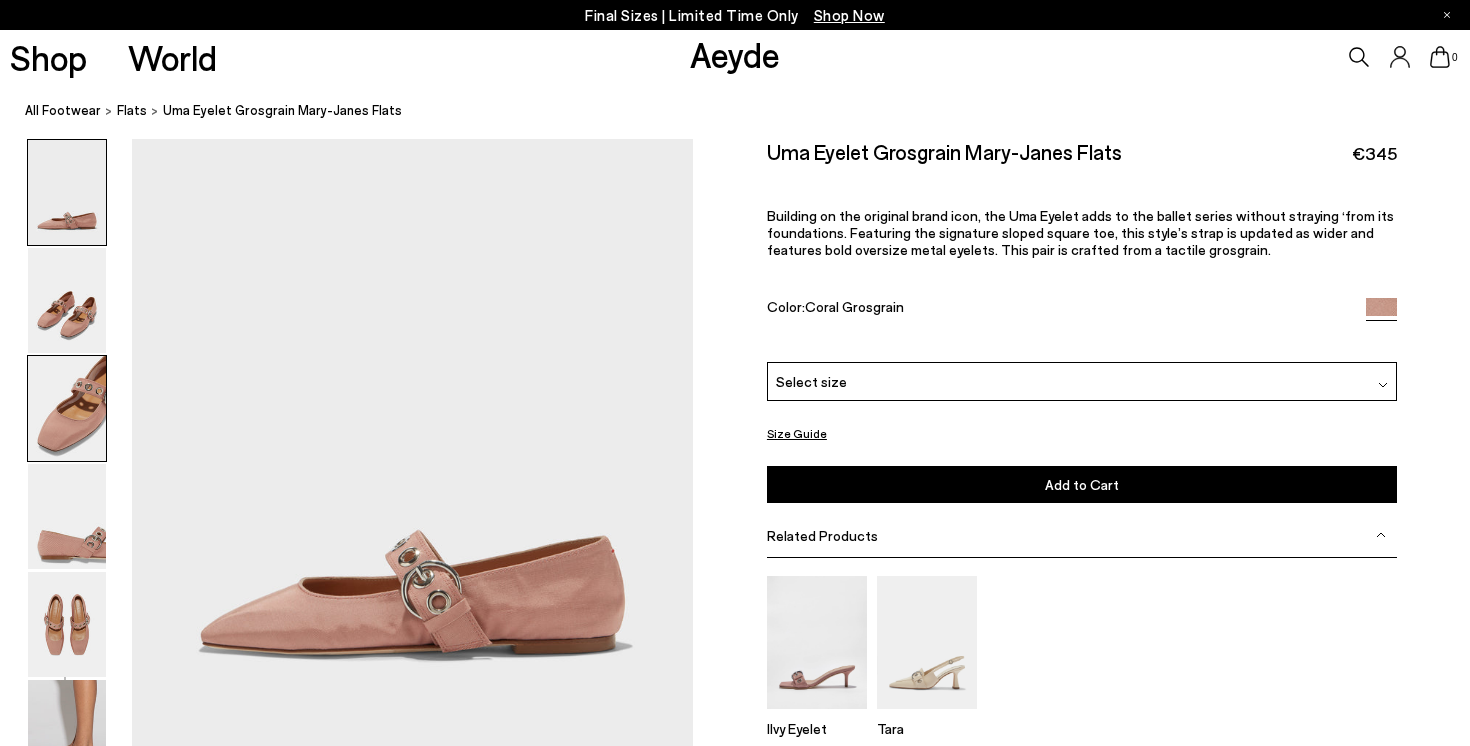 click at bounding box center [67, 408] 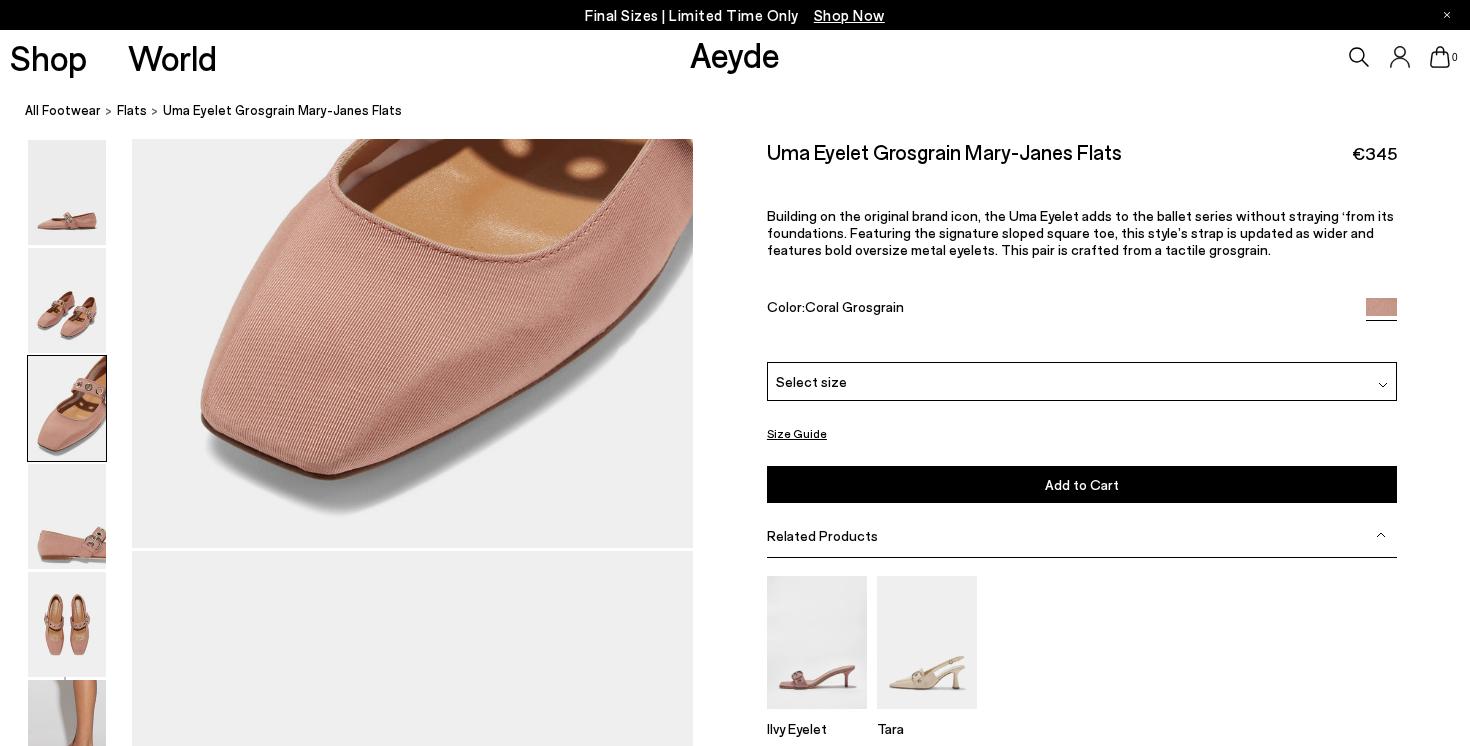 scroll, scrollTop: 1702, scrollLeft: 0, axis: vertical 